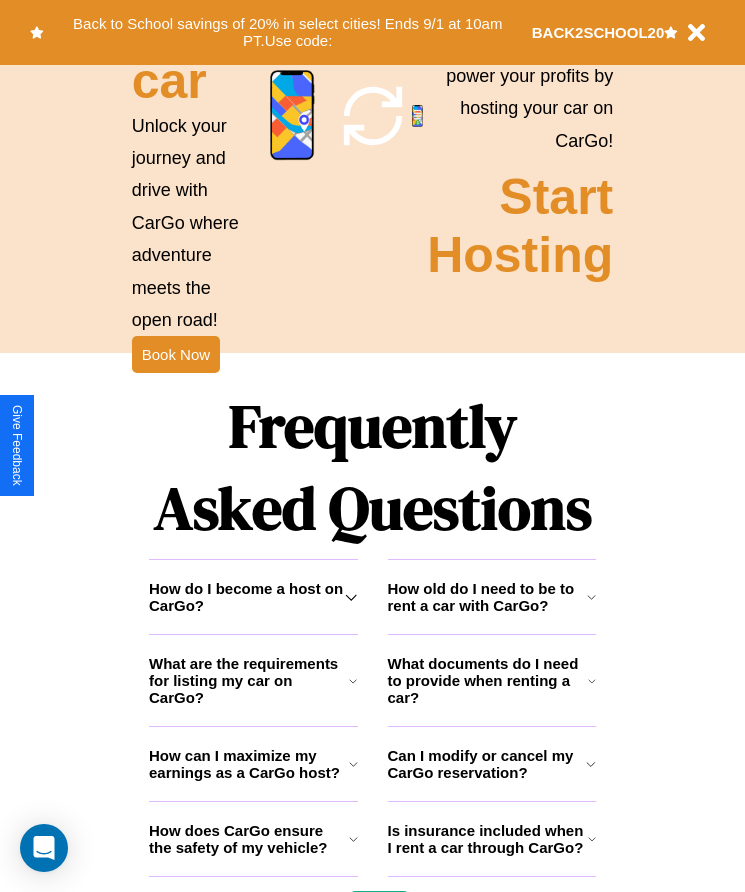 scroll, scrollTop: 2608, scrollLeft: 0, axis: vertical 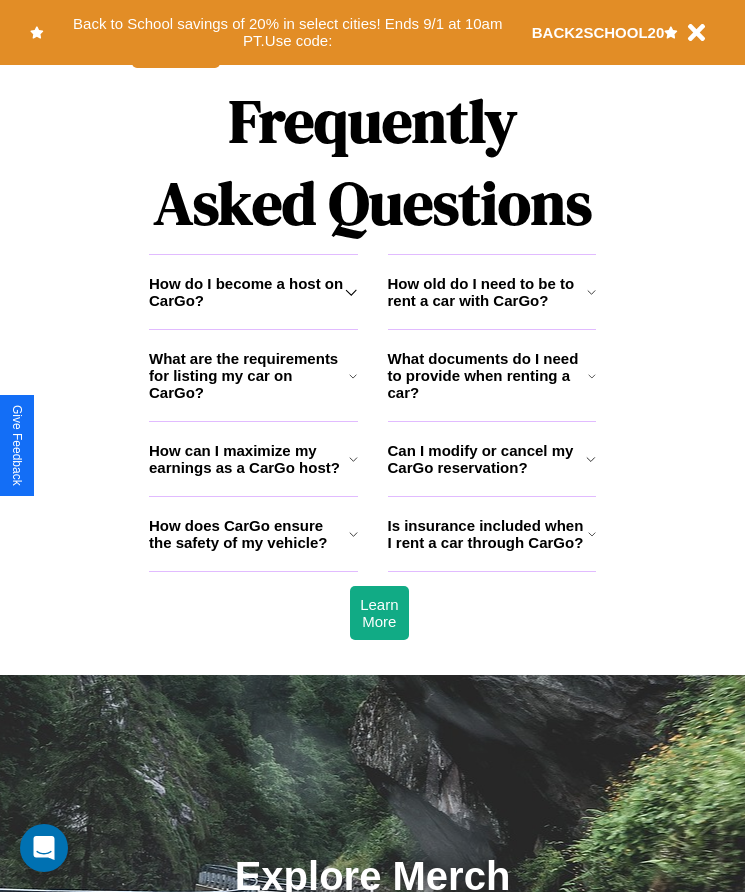 click 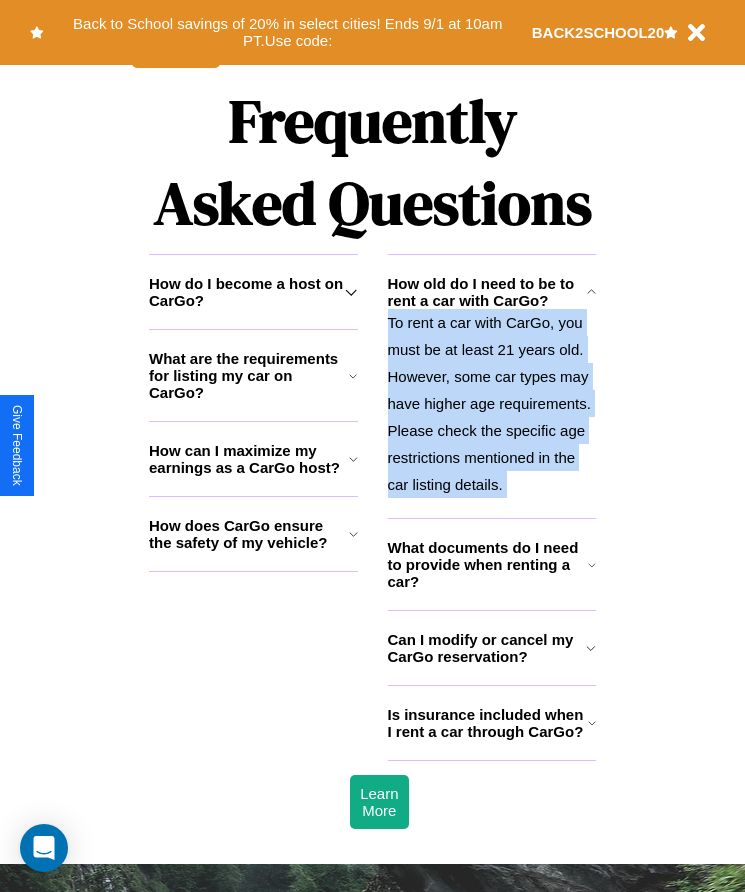 click on "To rent a car with CarGo, you must be at least 21 years old. However, some car types may have higher age requirements. Please check the specific age restrictions mentioned in the car listing details." at bounding box center (492, 403) 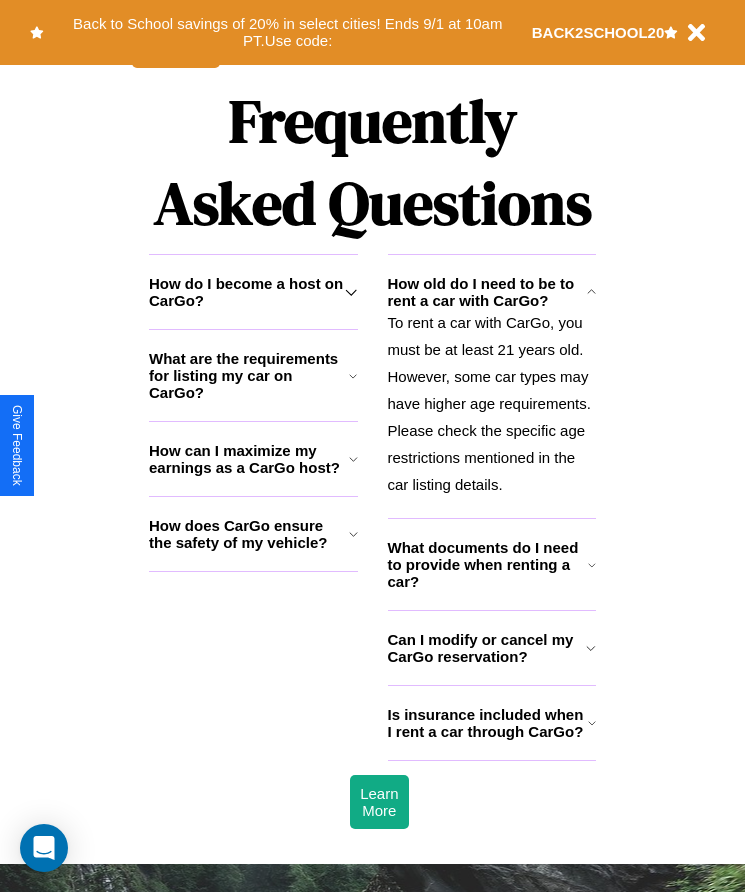 click on "How do I become a host on CarGo?" at bounding box center [247, 292] 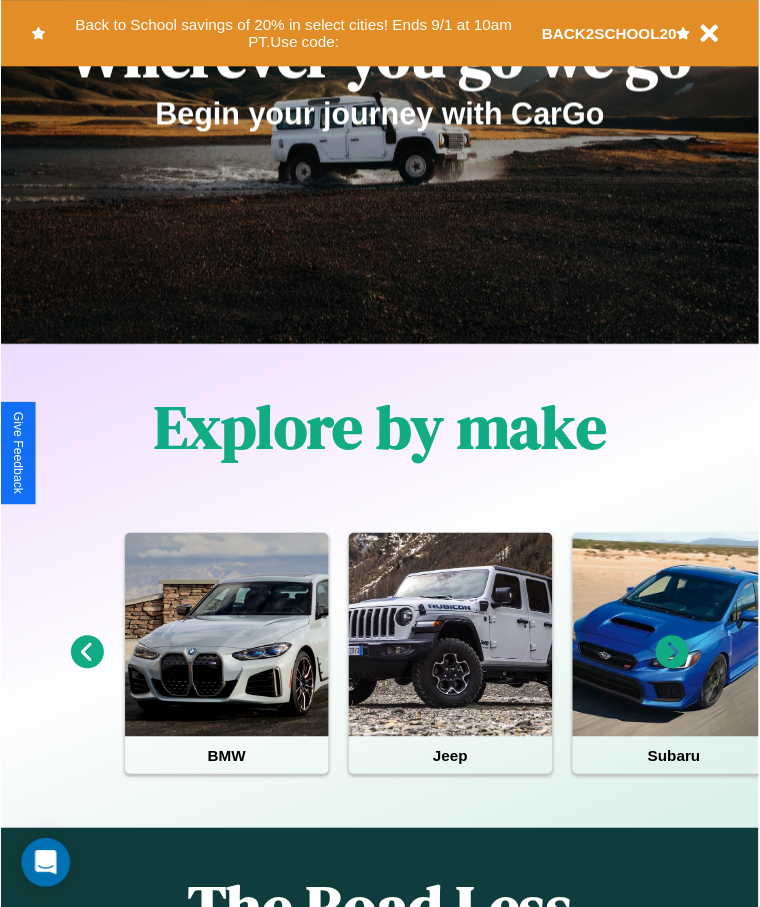 scroll, scrollTop: 0, scrollLeft: 0, axis: both 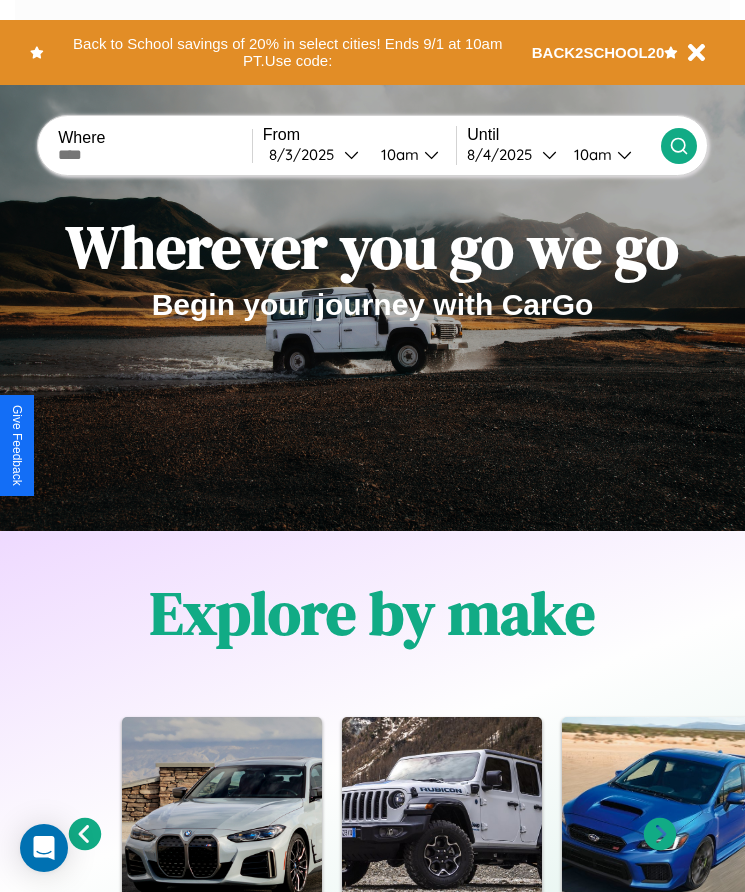 click at bounding box center [155, 155] 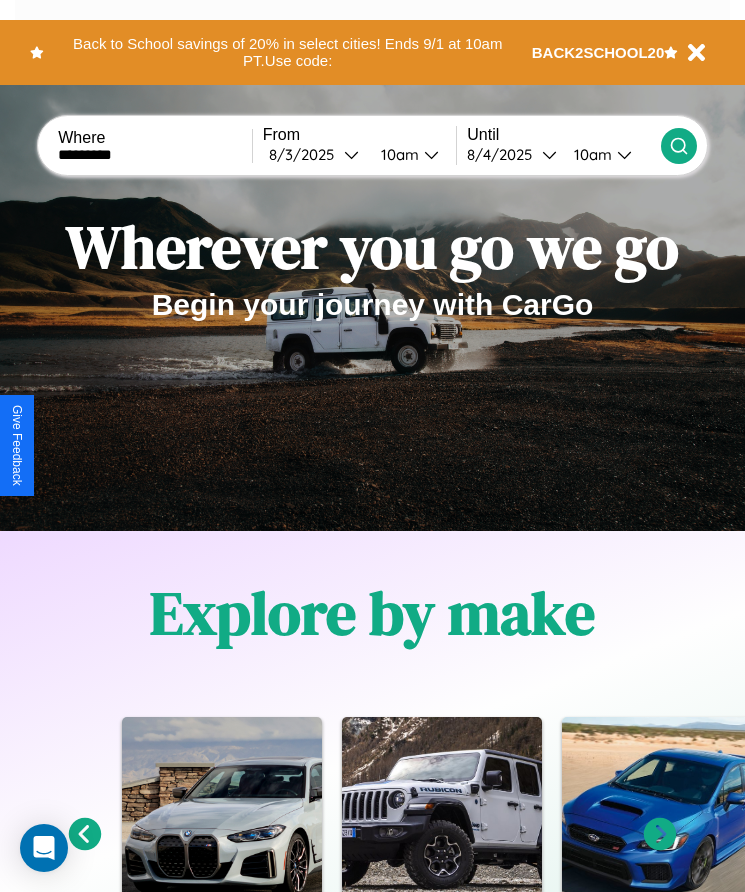 type on "*********" 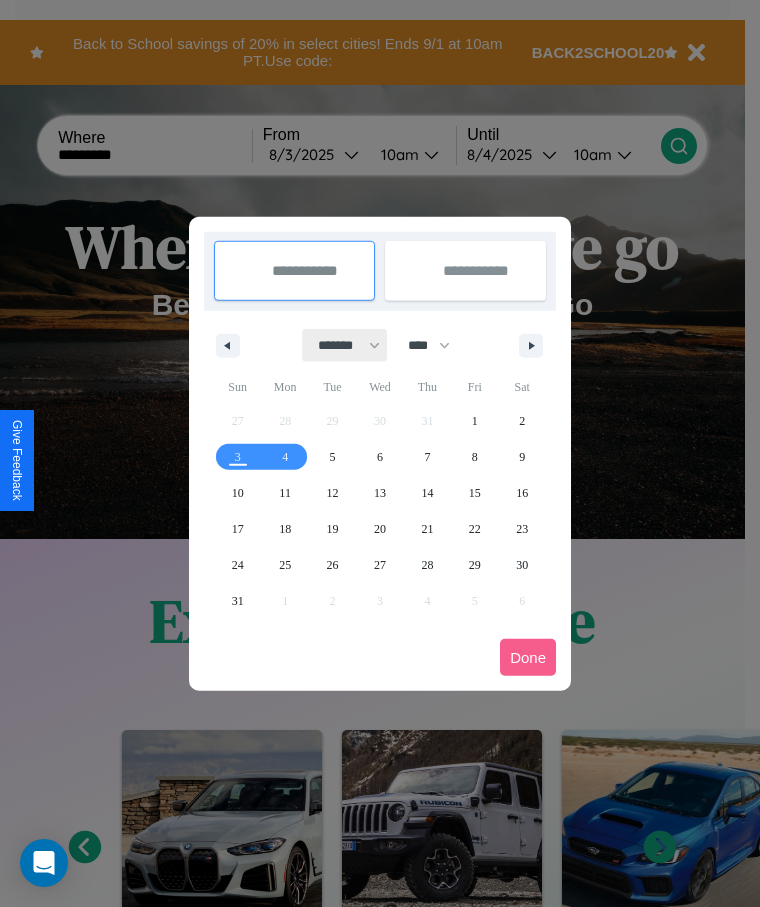 click on "******* ******** ***** ***** *** **** **** ****** ********* ******* ******** ********" at bounding box center [345, 345] 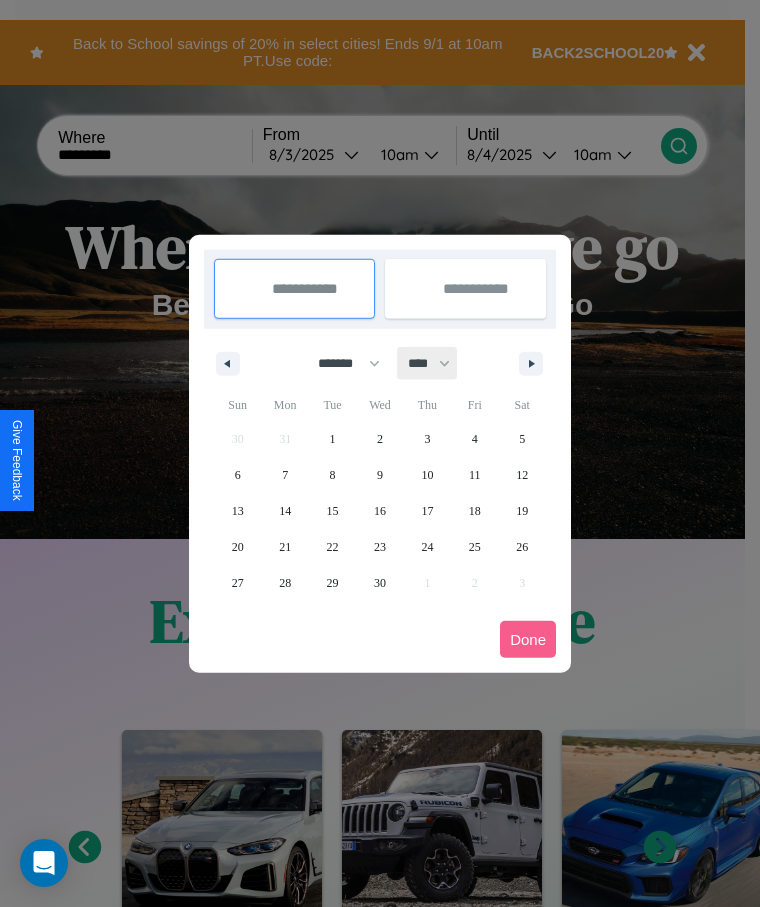 click on "**** **** **** **** **** **** **** **** **** **** **** **** **** **** **** **** **** **** **** **** **** **** **** **** **** **** **** **** **** **** **** **** **** **** **** **** **** **** **** **** **** **** **** **** **** **** **** **** **** **** **** **** **** **** **** **** **** **** **** **** **** **** **** **** **** **** **** **** **** **** **** **** **** **** **** **** **** **** **** **** **** **** **** **** **** **** **** **** **** **** **** **** **** **** **** **** **** **** **** **** **** **** **** **** **** **** **** **** **** **** **** **** **** **** **** **** **** **** **** **** ****" at bounding box center [428, 363] 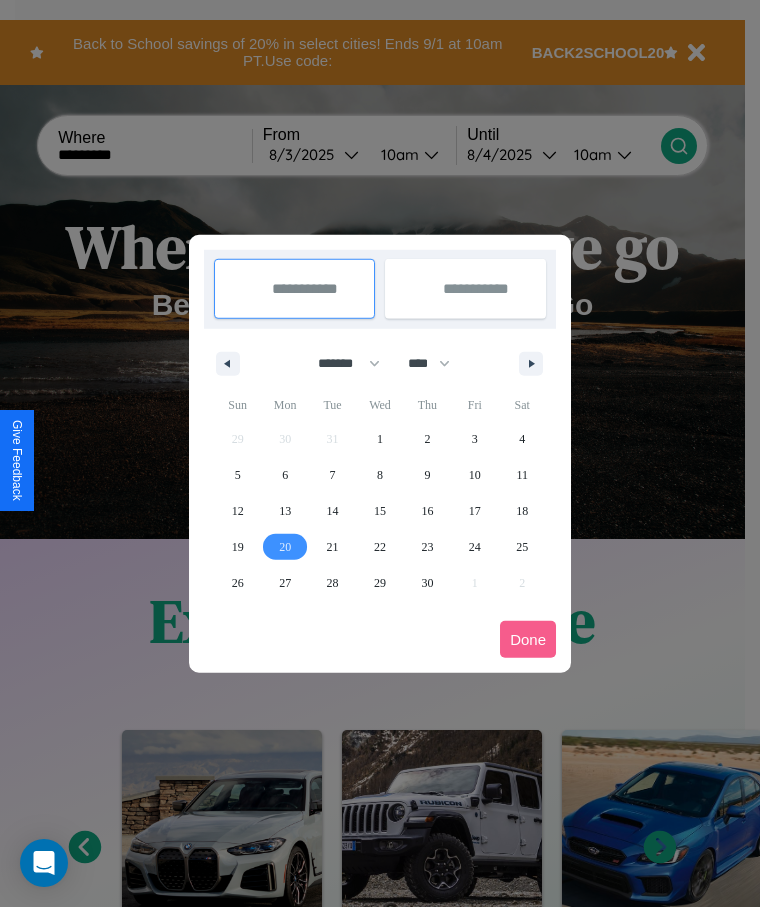 click on "20" at bounding box center [285, 547] 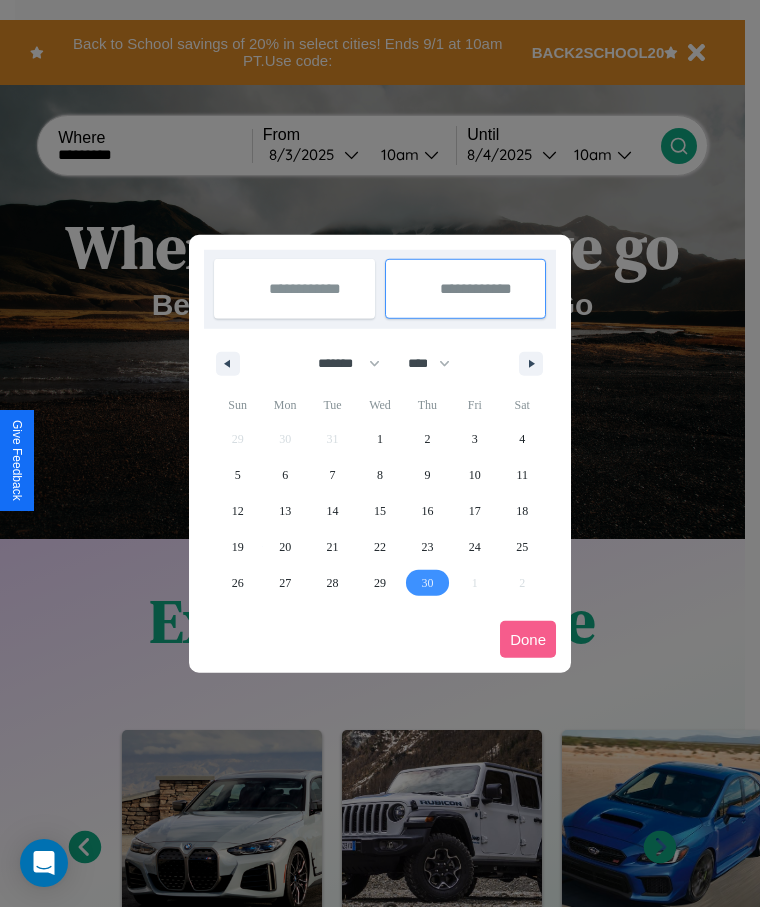 click on "30" at bounding box center [427, 583] 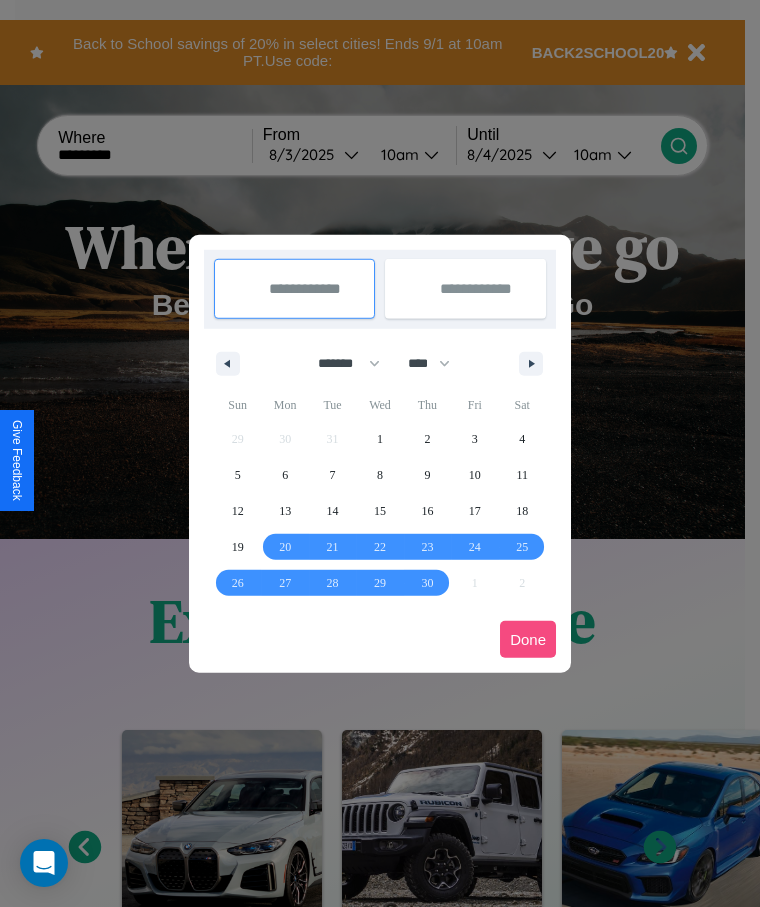 click on "Done" at bounding box center (528, 639) 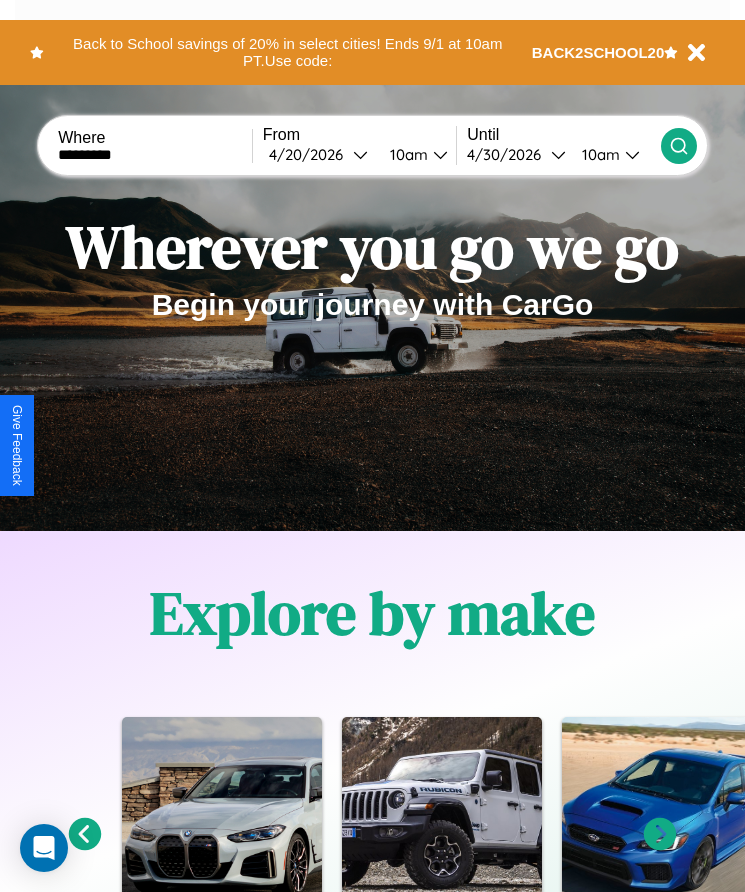 click 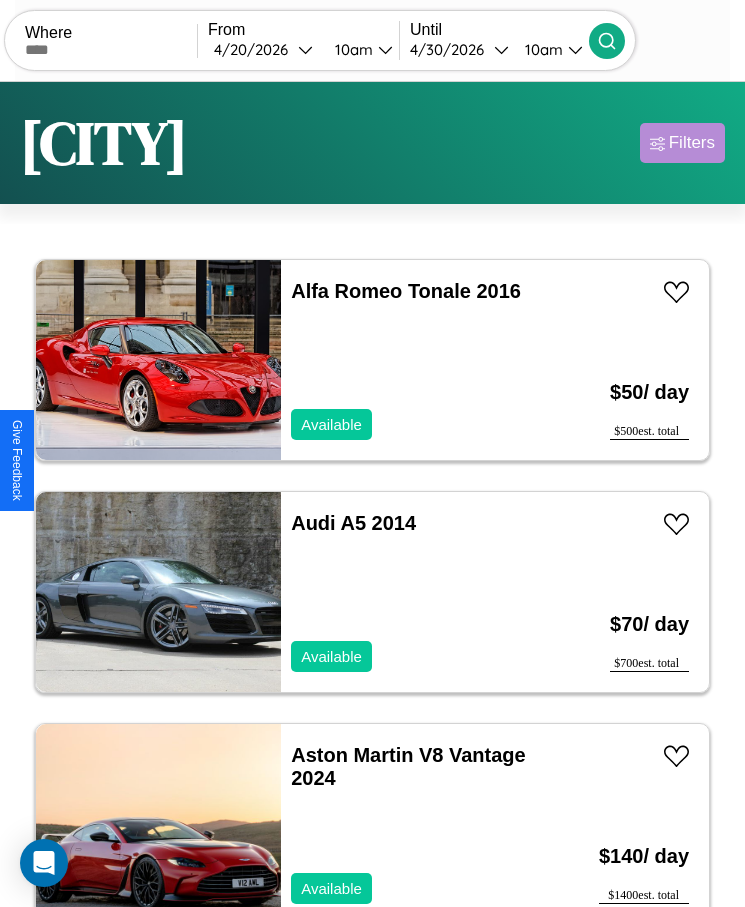 click on "Filters" at bounding box center (692, 143) 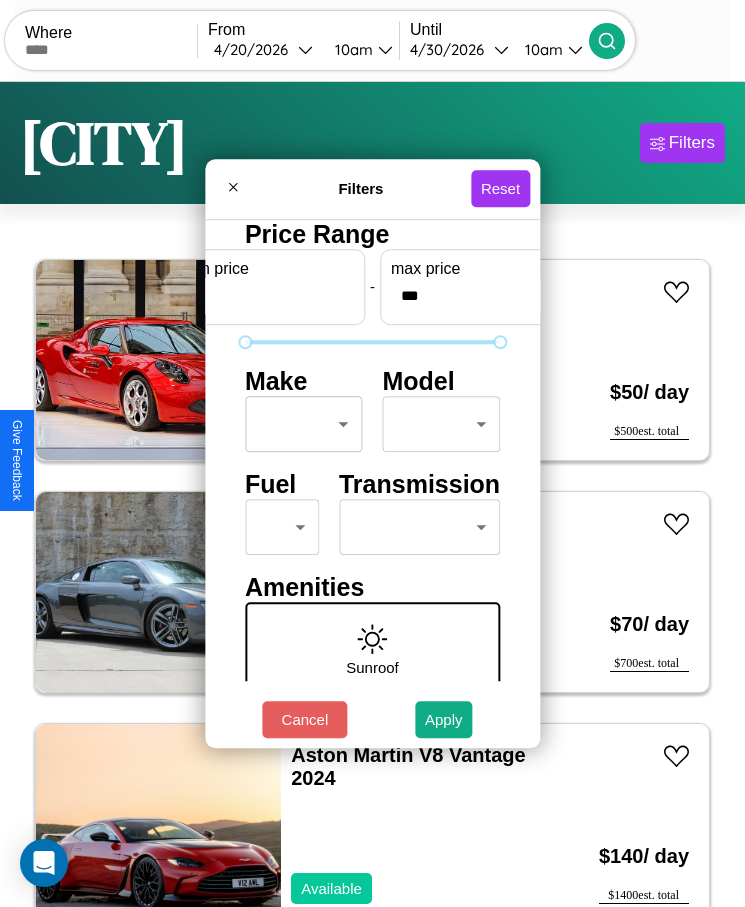 click on "CarGo Where From 4 / 20 / 2026 10am Until 4 / 30 / 2026 10am Become a Host Login Sign Up Barcelona Filters 106  cars in this area These cars can be picked up in this city. Alfa Romeo   Tonale   2016 Available $ 50  / day $ 500  est. total Audi   A5   2014 Available $ 70  / day $ 700  est. total Aston Martin   V8 Vantage   2024 Available $ 140  / day $ 1400  est. total Aston Martin   Valiant   2016 Available $ 200  / day $ 2000  est. total GMC   ACM   2021 Available $ 50  / day $ 500  est. total Acura   TSX   2020 Unavailable $ 110  / day $ 1100  est. total Ferrari   488 Spider   2016 Available $ 160  / day $ 1600  est. total Honda   CB650F   2019 Available $ 70  / day $ 700  est. total Volkswagen   Jetta SportWagen   2024 Unavailable $ 100  / day $ 1000  est. total Nissan   Xterra   2014 Available $ 60  / day $ 600  est. total Audi   SQ5   2021 Available $ 30  / day $ 300  est. total Tesla   Model X   2022 Available $ 150  / day $ 1500  est. total Hummer   H3T   2022 Available $ 110  / day $ 1100  est. total" at bounding box center (372, 478) 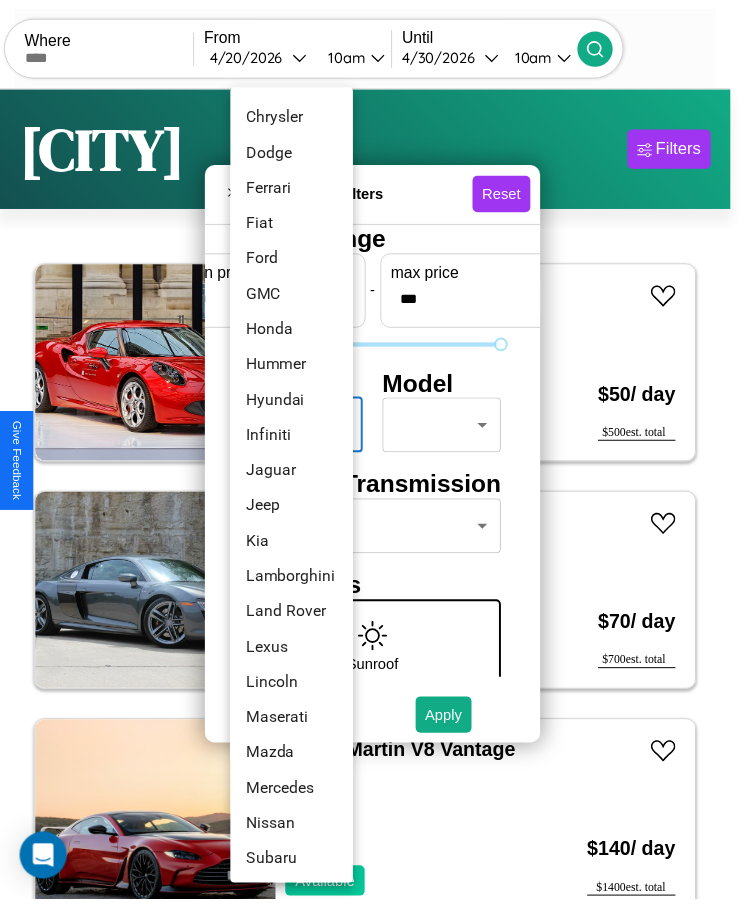 scroll, scrollTop: 501, scrollLeft: 0, axis: vertical 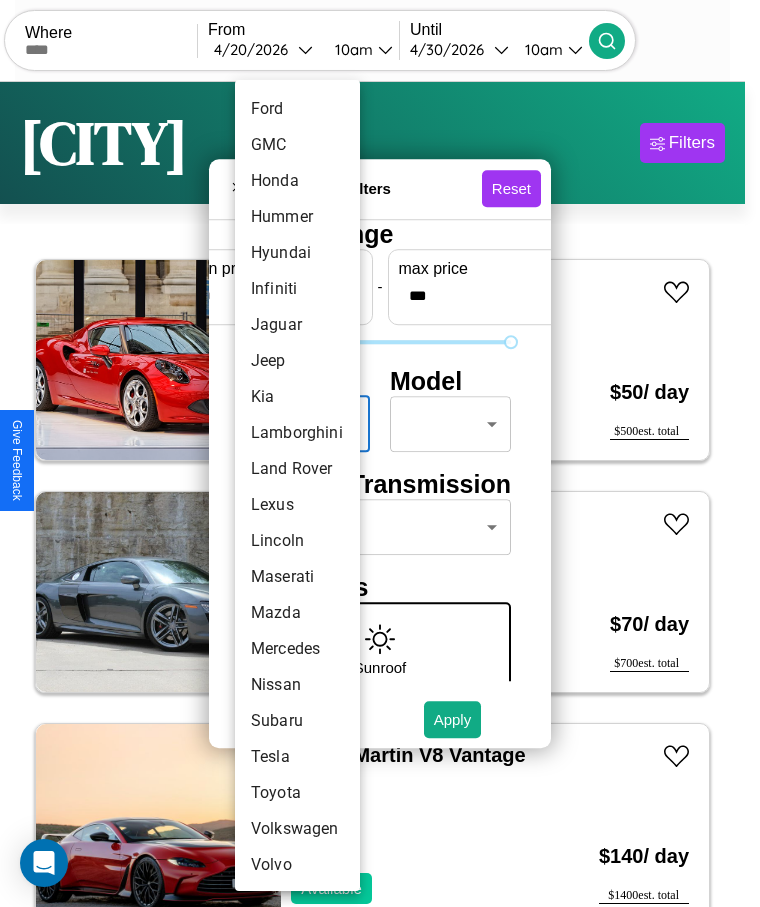 click on "Volvo" at bounding box center (297, 865) 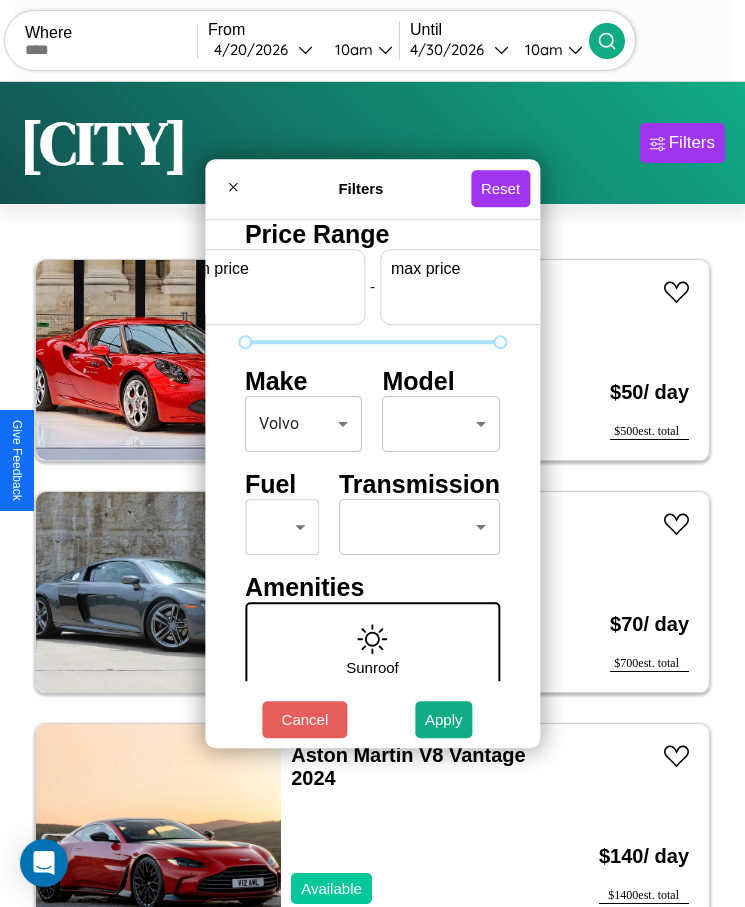 scroll, scrollTop: 0, scrollLeft: 74, axis: horizontal 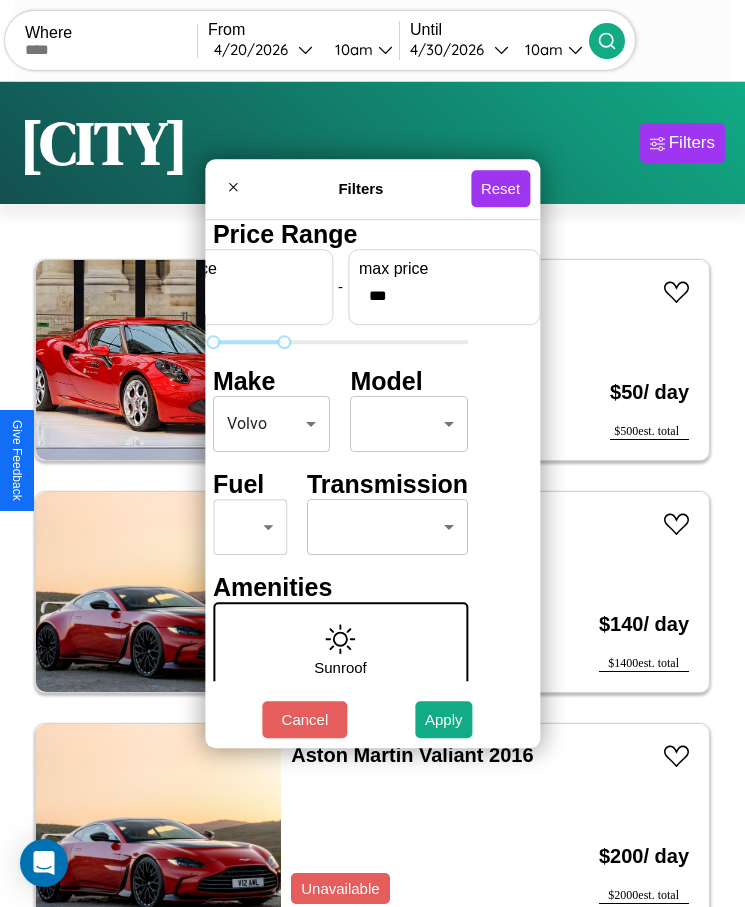 type on "***" 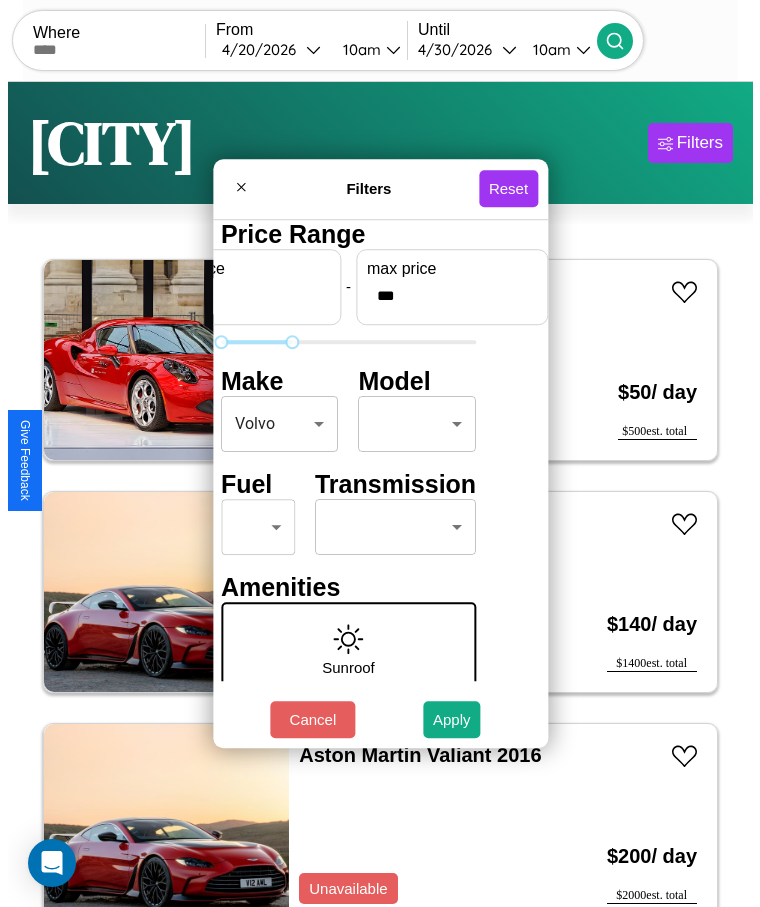 scroll, scrollTop: 0, scrollLeft: 0, axis: both 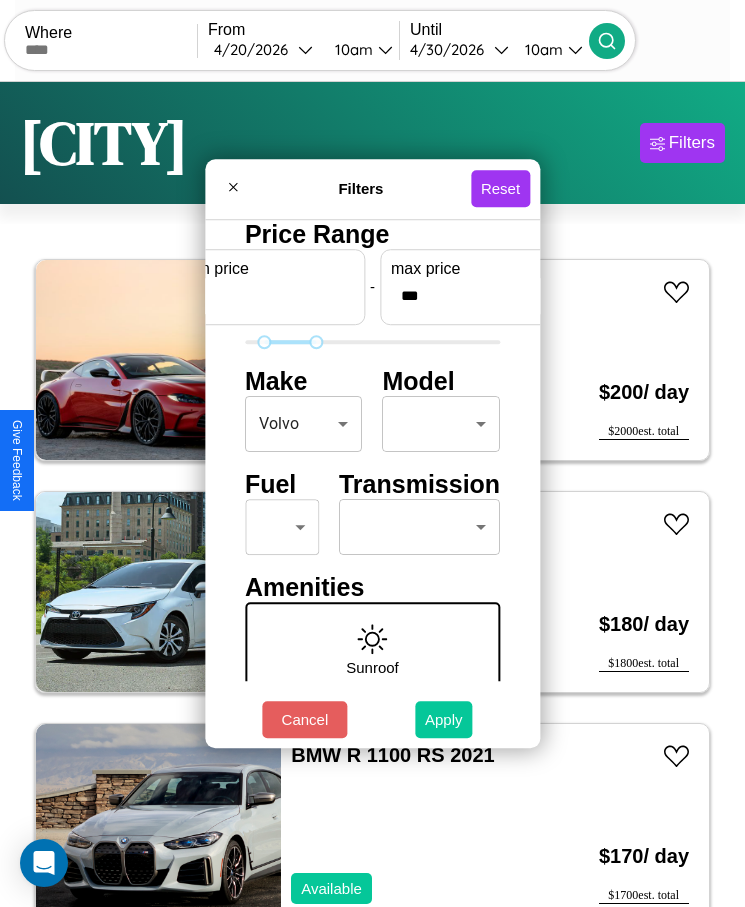 type on "**" 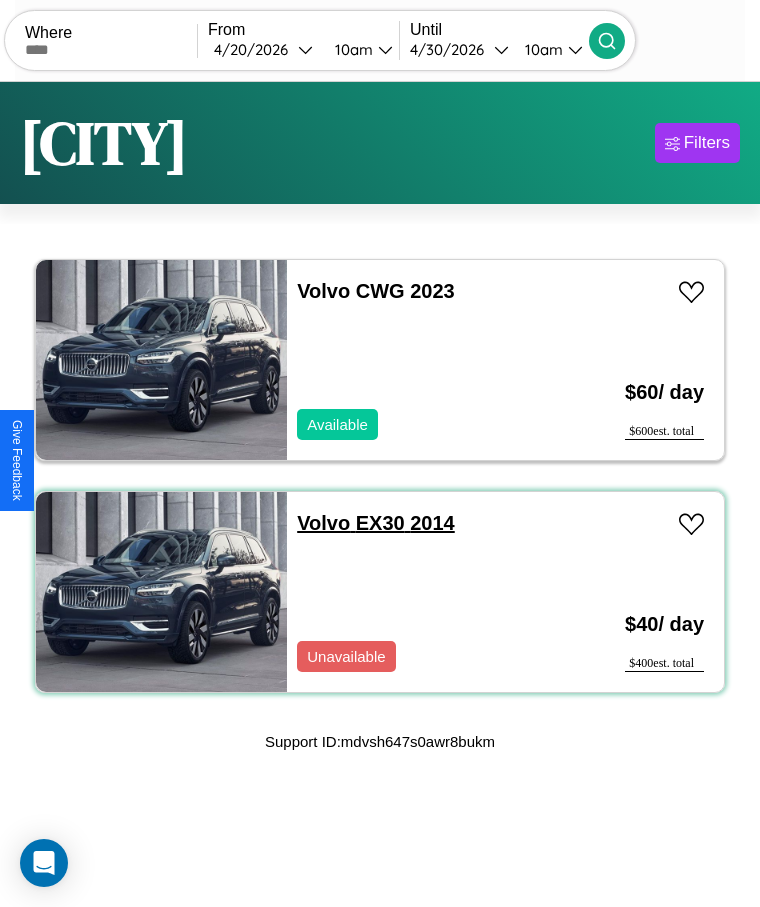 click on "Volvo   EX30   2014" at bounding box center [376, 523] 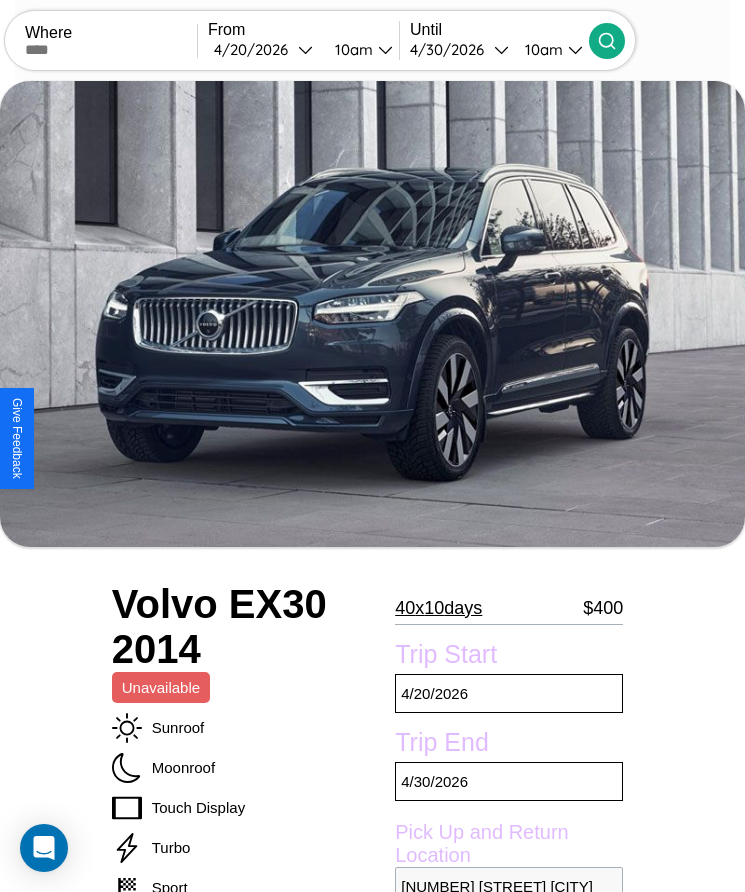 scroll, scrollTop: 792, scrollLeft: 0, axis: vertical 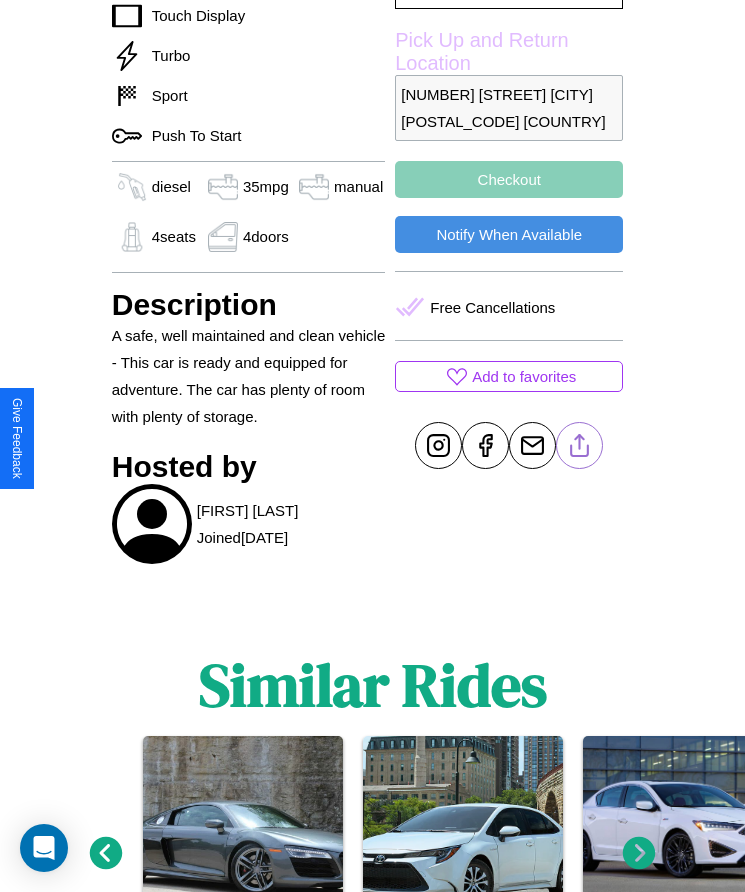 click 